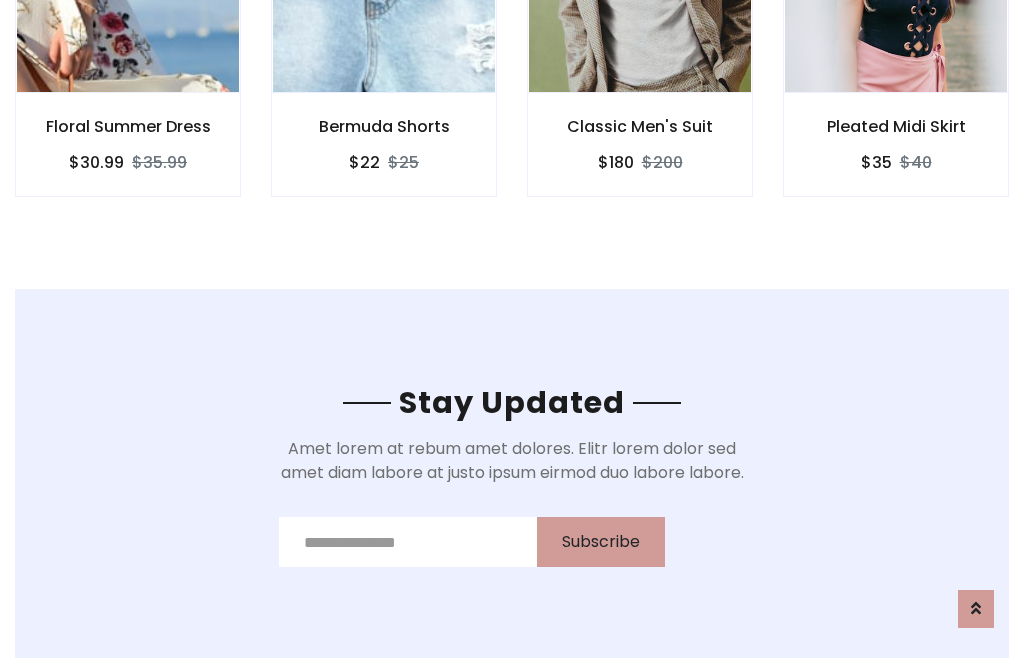 scroll, scrollTop: 3012, scrollLeft: 0, axis: vertical 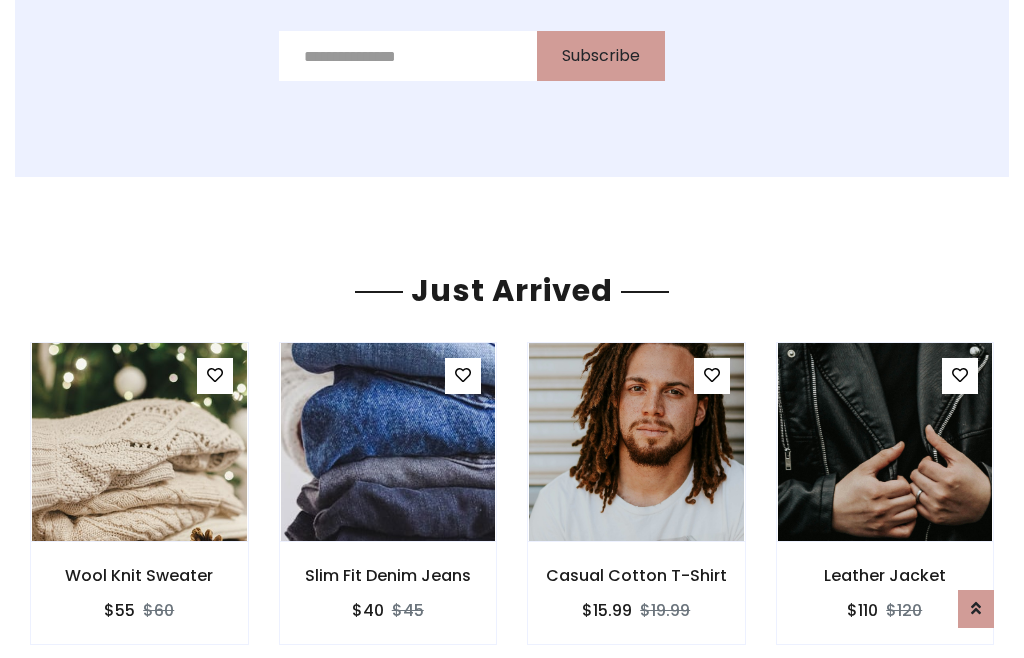 click on "Classic Men's Suit
$180
$200" at bounding box center (640, -428) 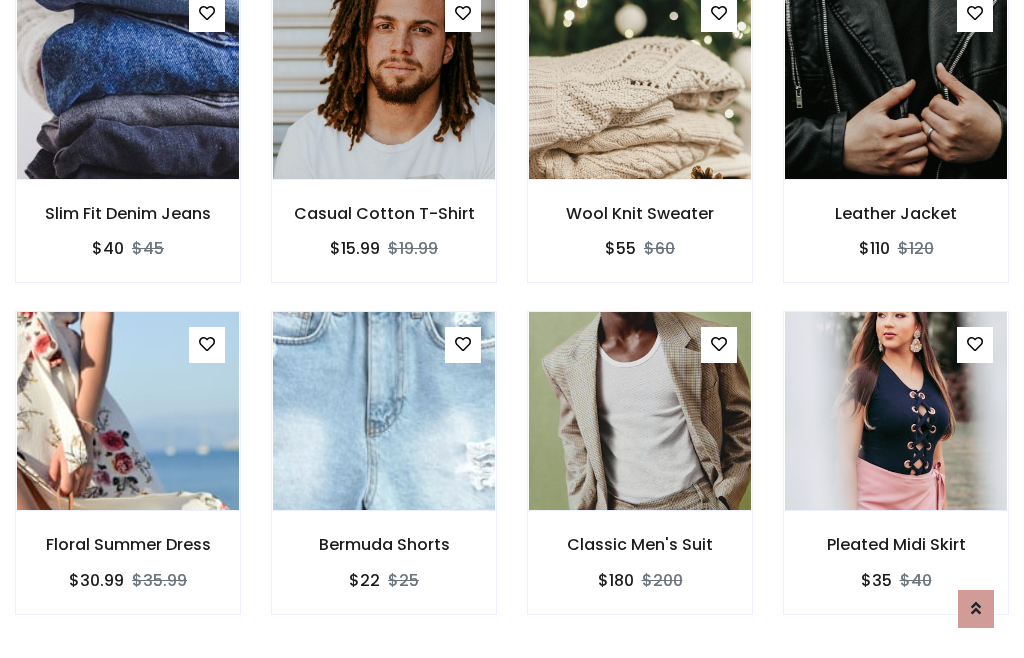 click on "Classic Men's Suit
$180
$200" at bounding box center [640, 476] 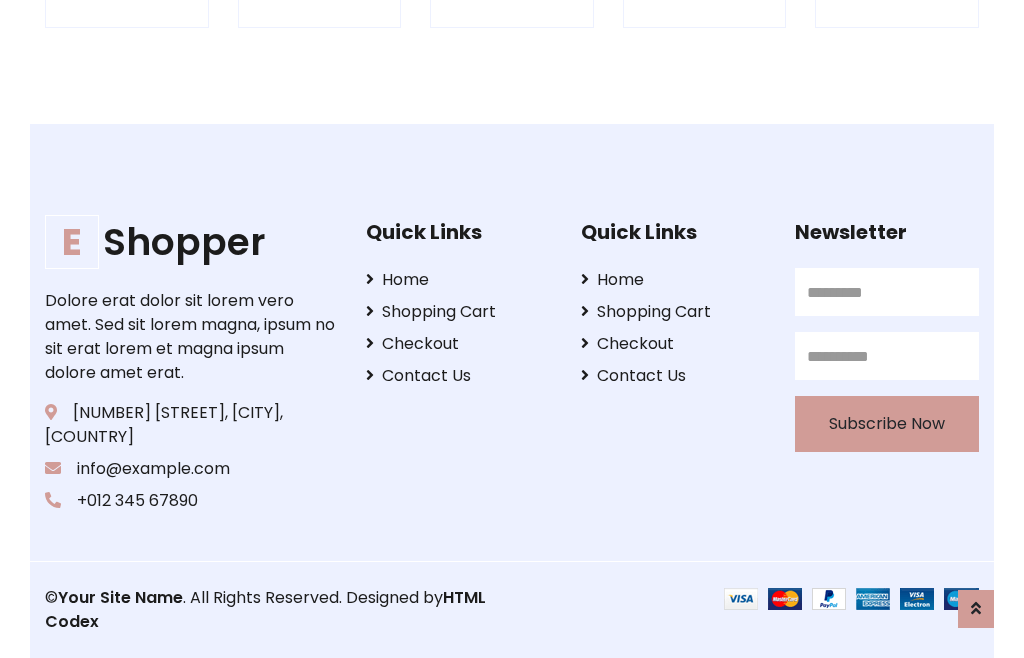 scroll, scrollTop: 3807, scrollLeft: 0, axis: vertical 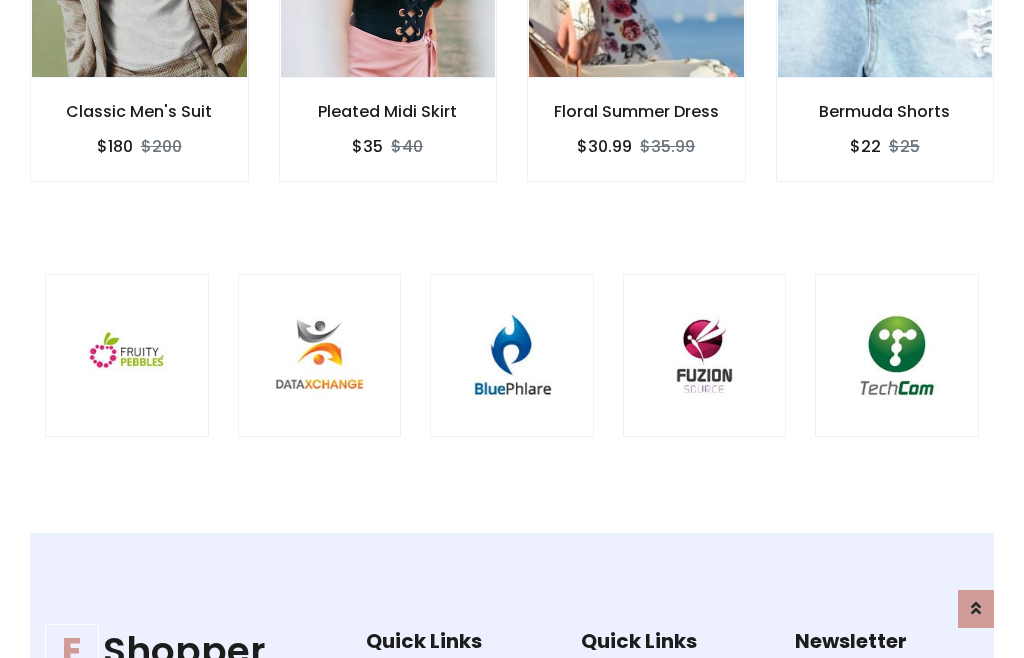 click at bounding box center (512, 356) 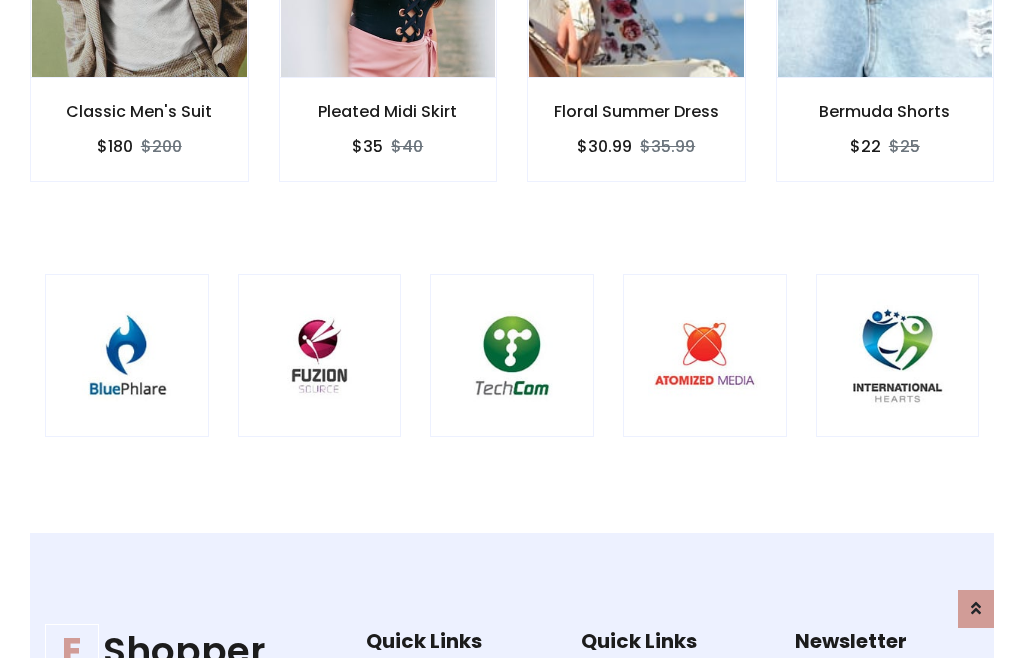 click at bounding box center (512, 356) 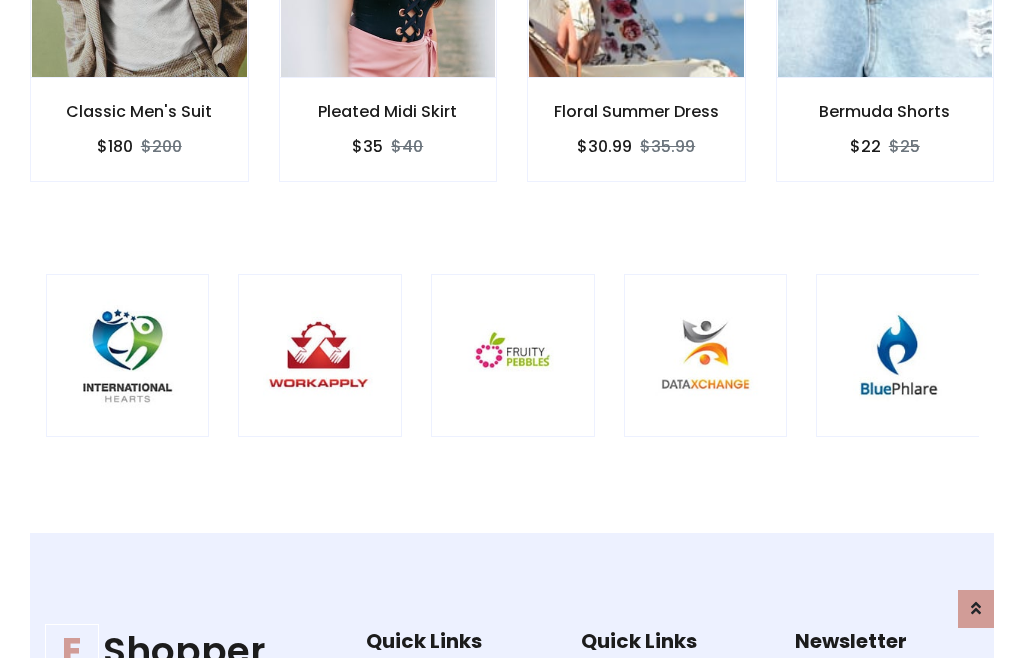 click at bounding box center [513, 356] 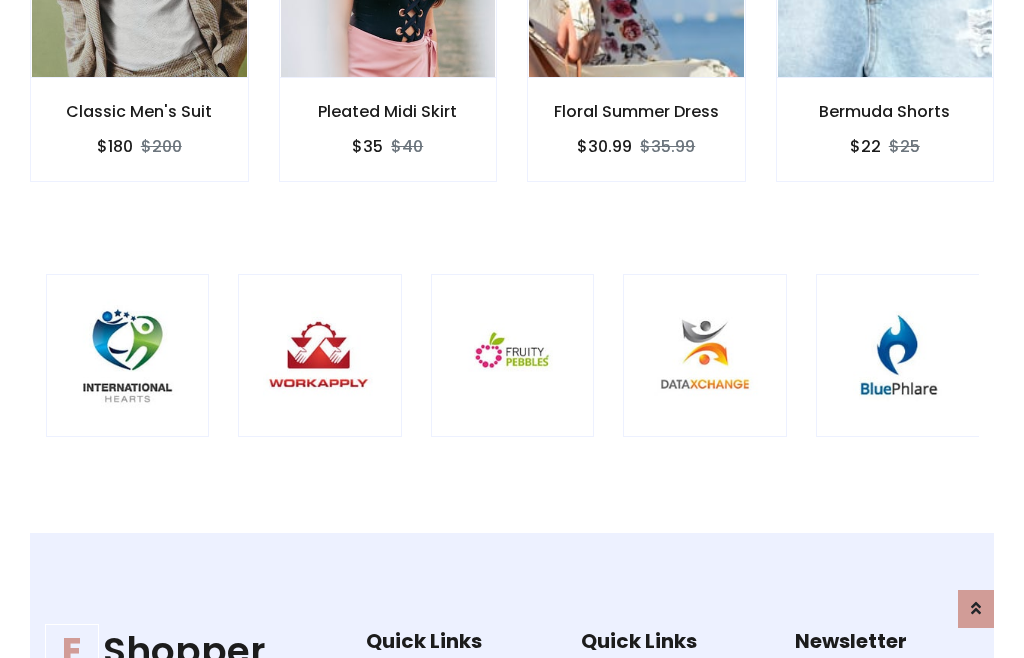 click at bounding box center [513, 356] 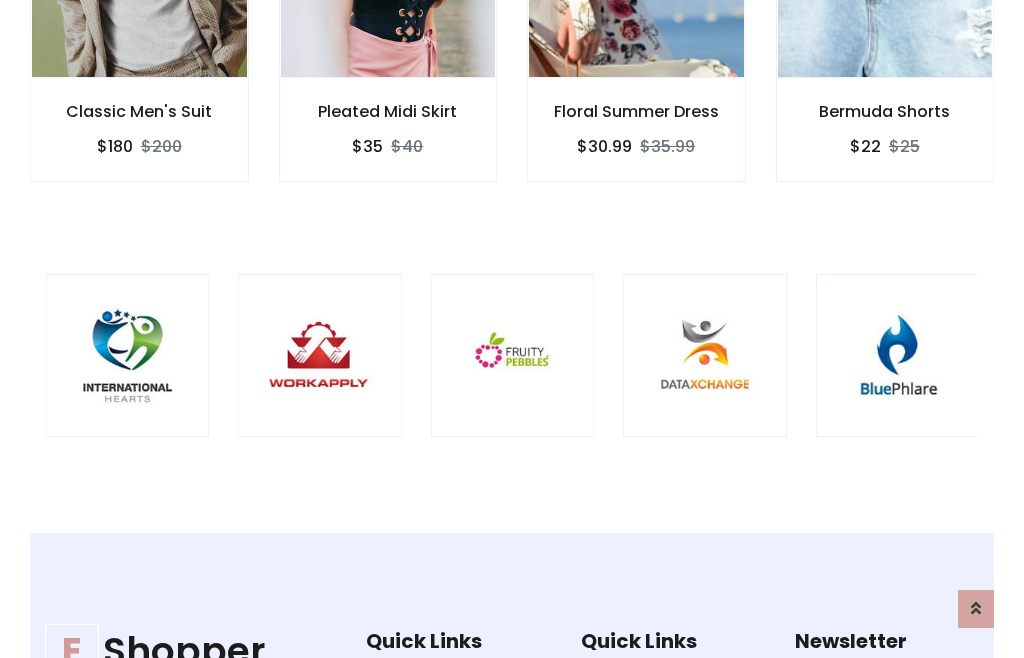 scroll, scrollTop: 0, scrollLeft: 0, axis: both 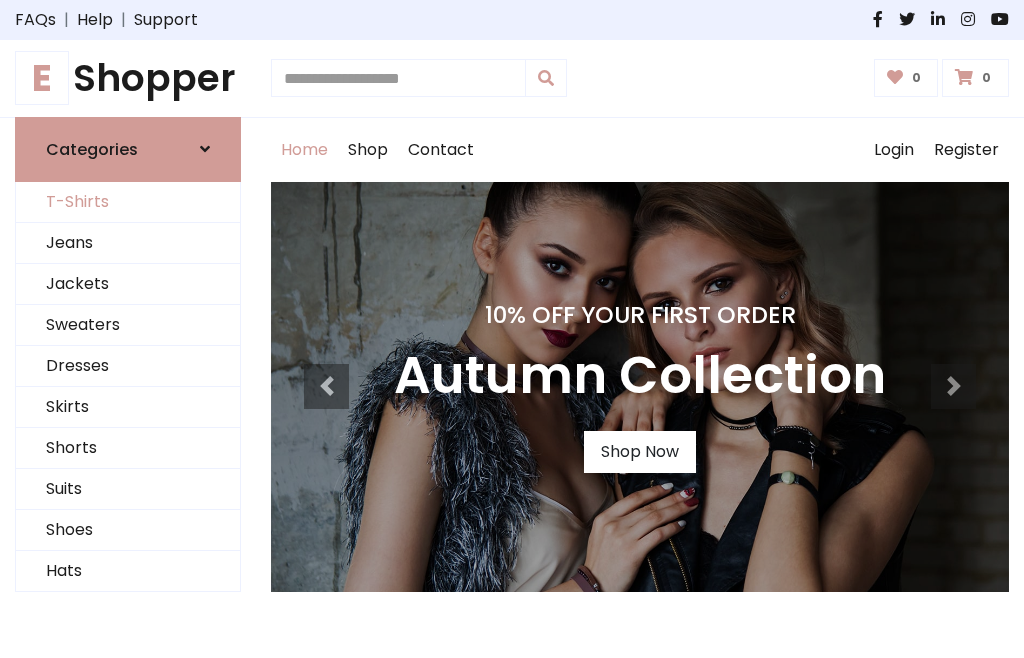click on "T-Shirts" at bounding box center (128, 202) 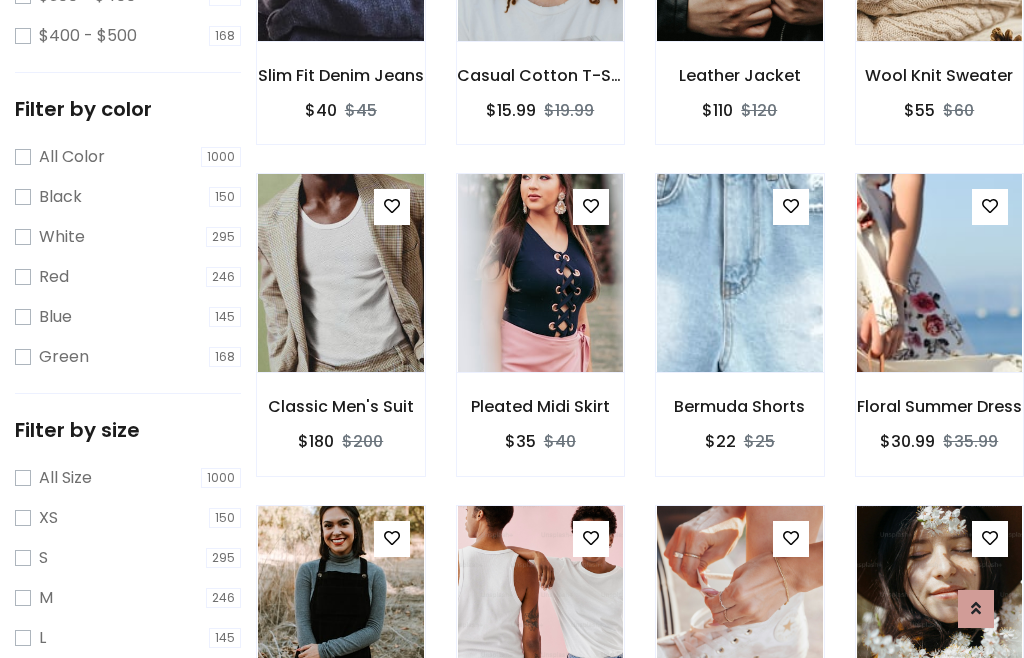 scroll, scrollTop: 185, scrollLeft: 0, axis: vertical 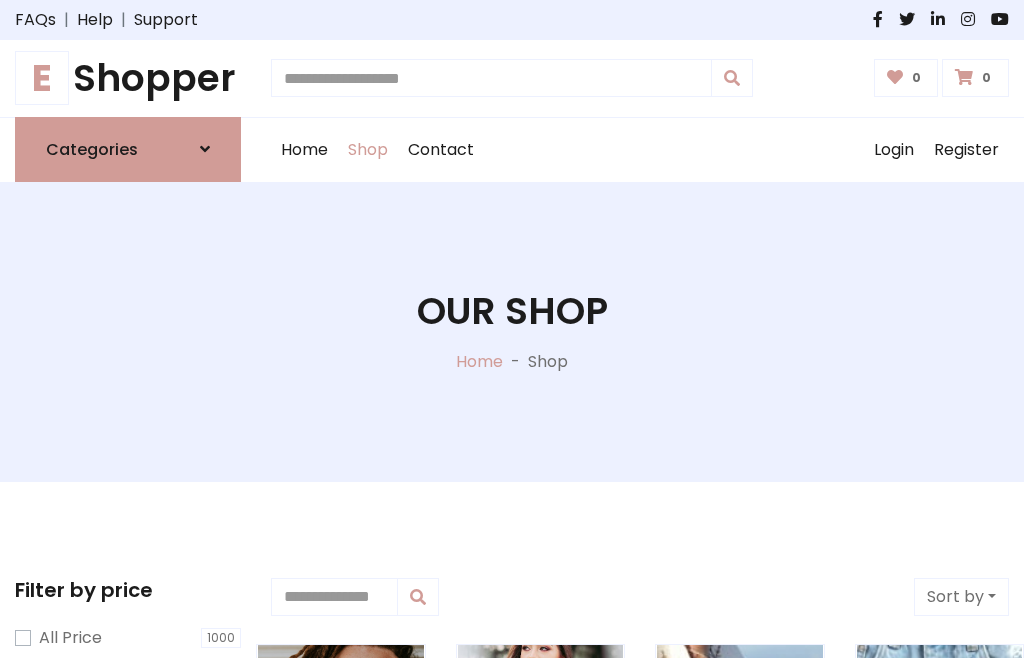 click on "E Shopper" at bounding box center [128, 78] 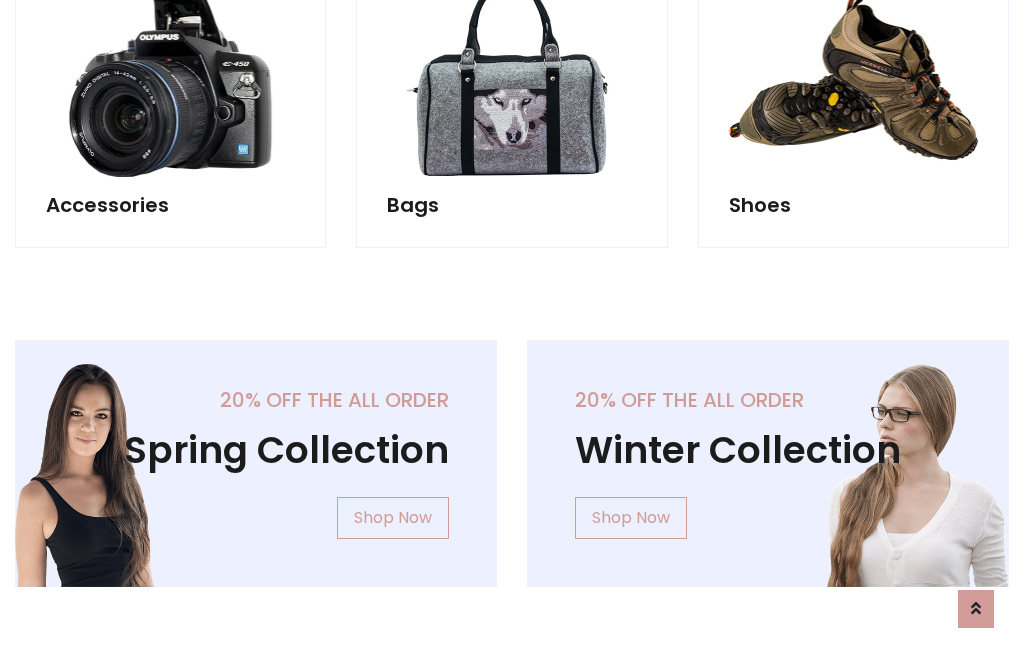 scroll, scrollTop: 1943, scrollLeft: 0, axis: vertical 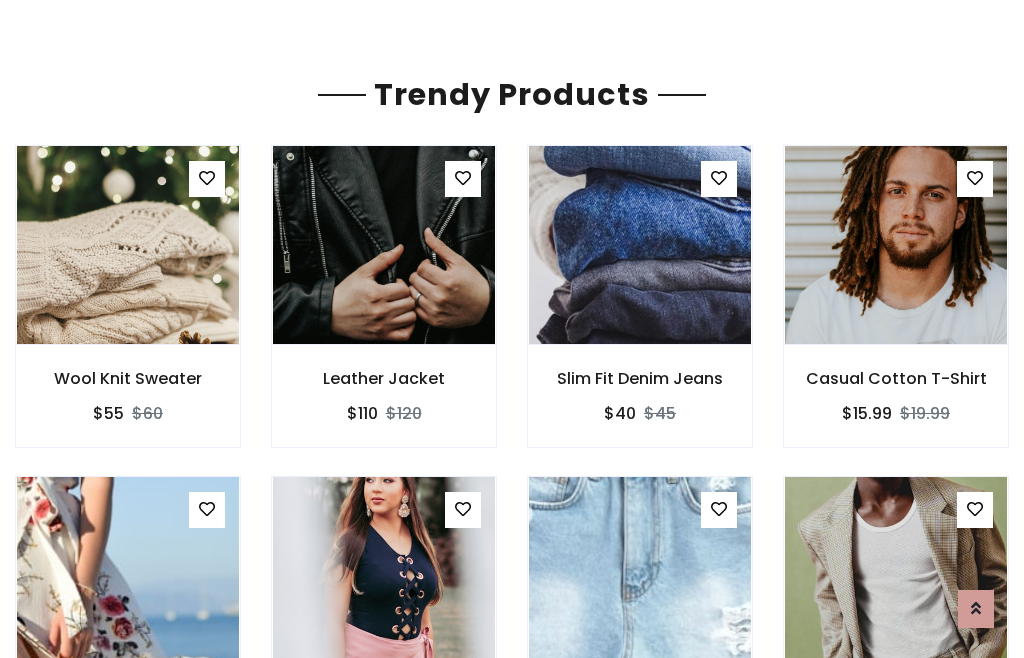 click on "Shop" at bounding box center (368, -1793) 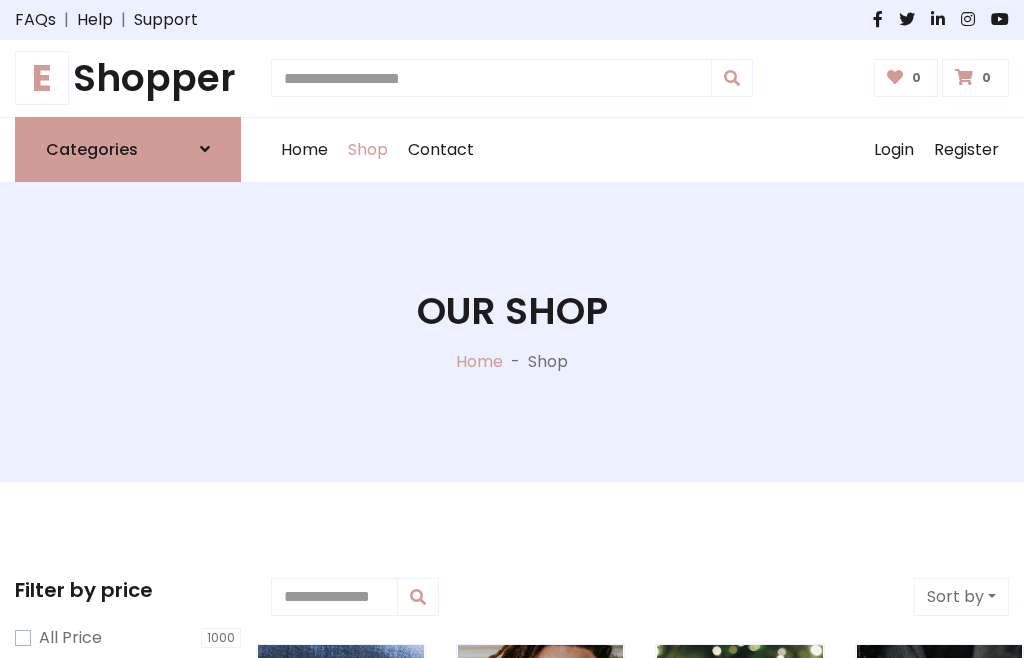 scroll, scrollTop: 0, scrollLeft: 0, axis: both 